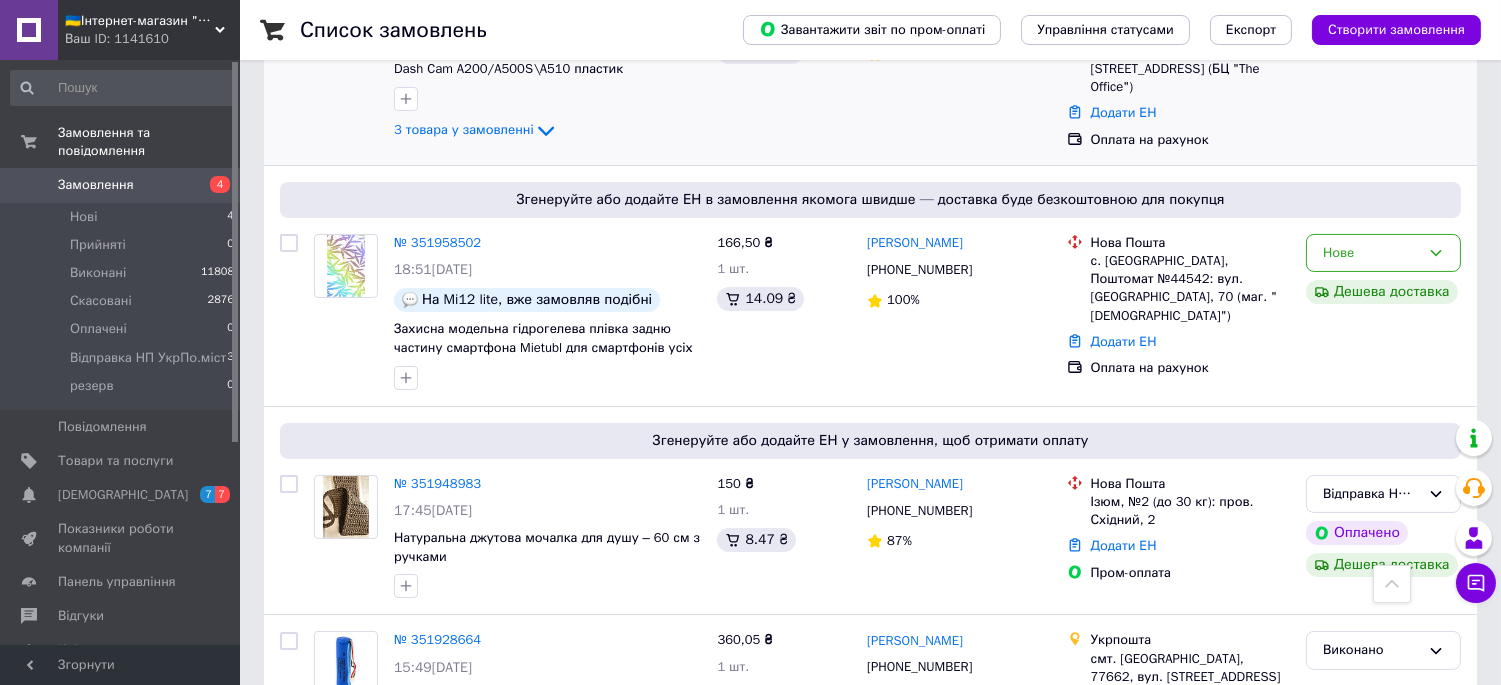 scroll, scrollTop: 666, scrollLeft: 0, axis: vertical 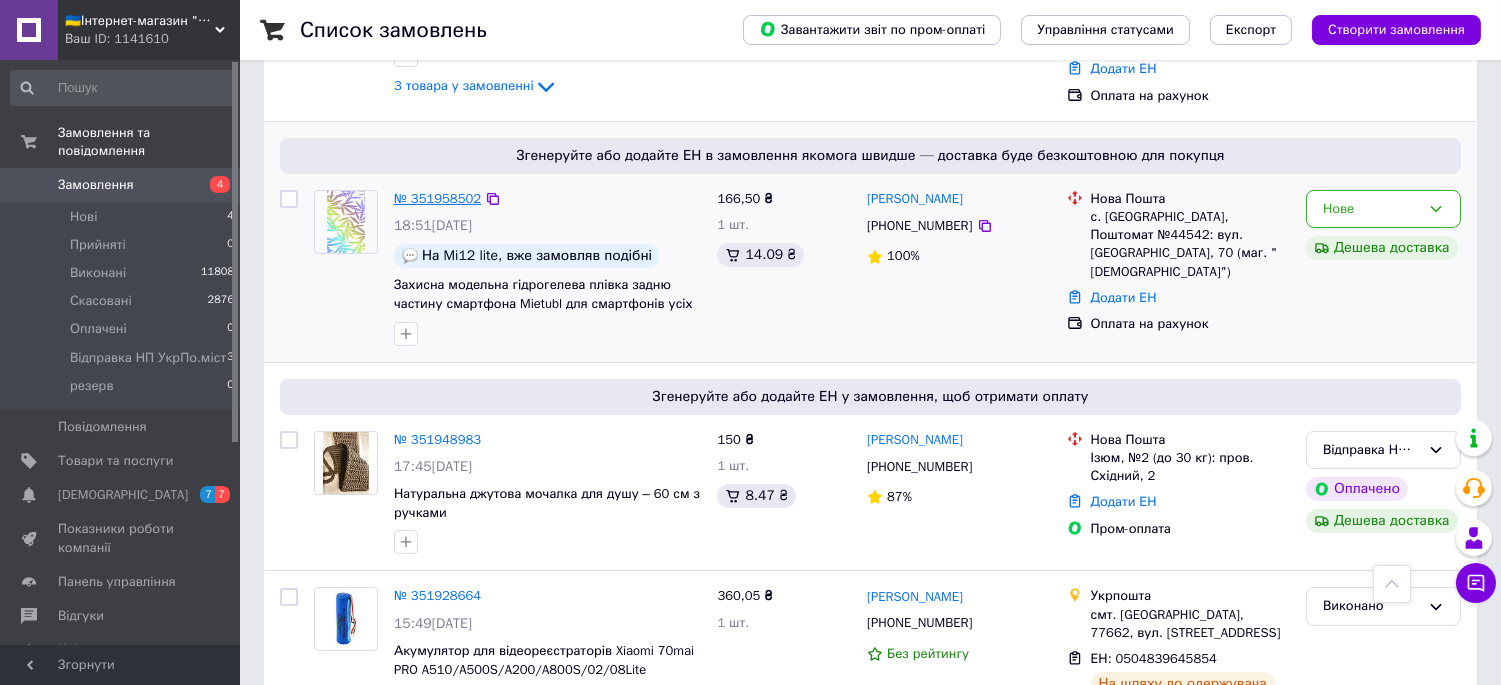click on "№ 351958502" at bounding box center [437, 198] 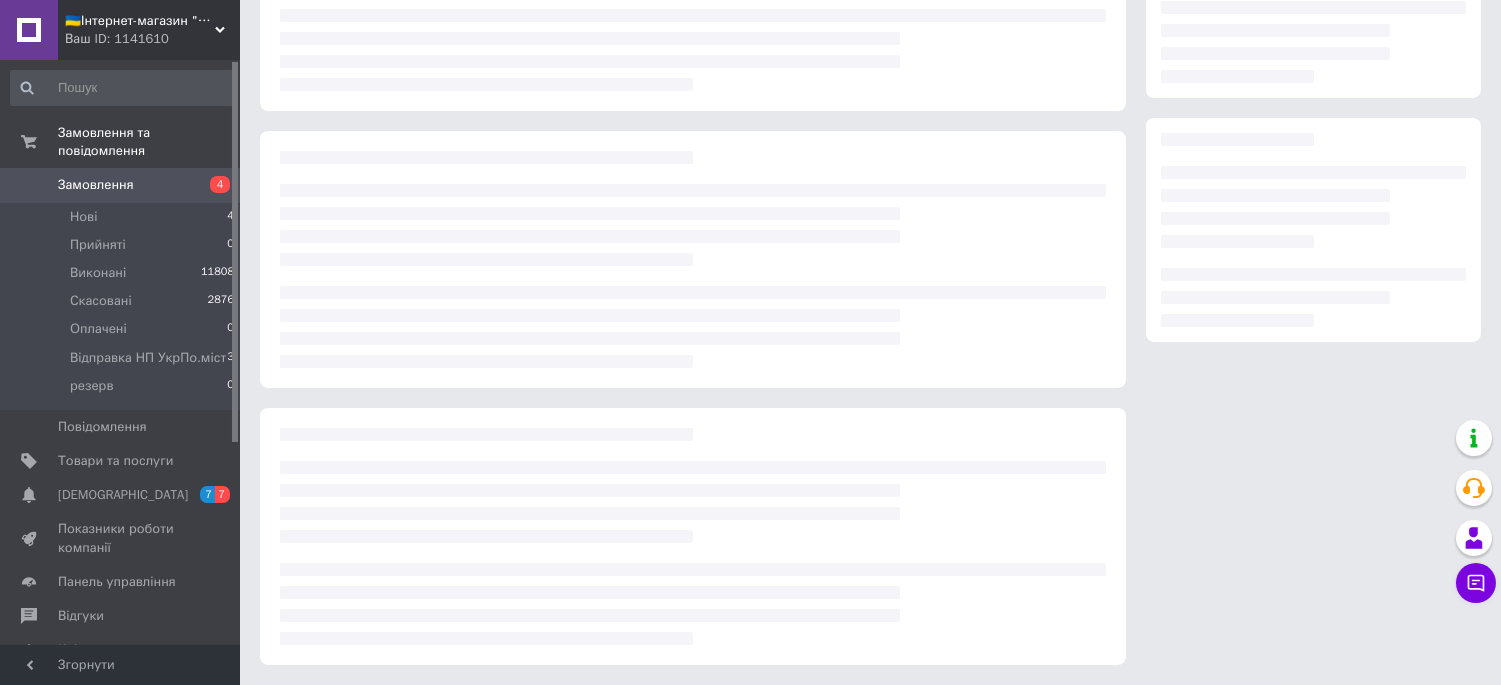 scroll, scrollTop: 0, scrollLeft: 0, axis: both 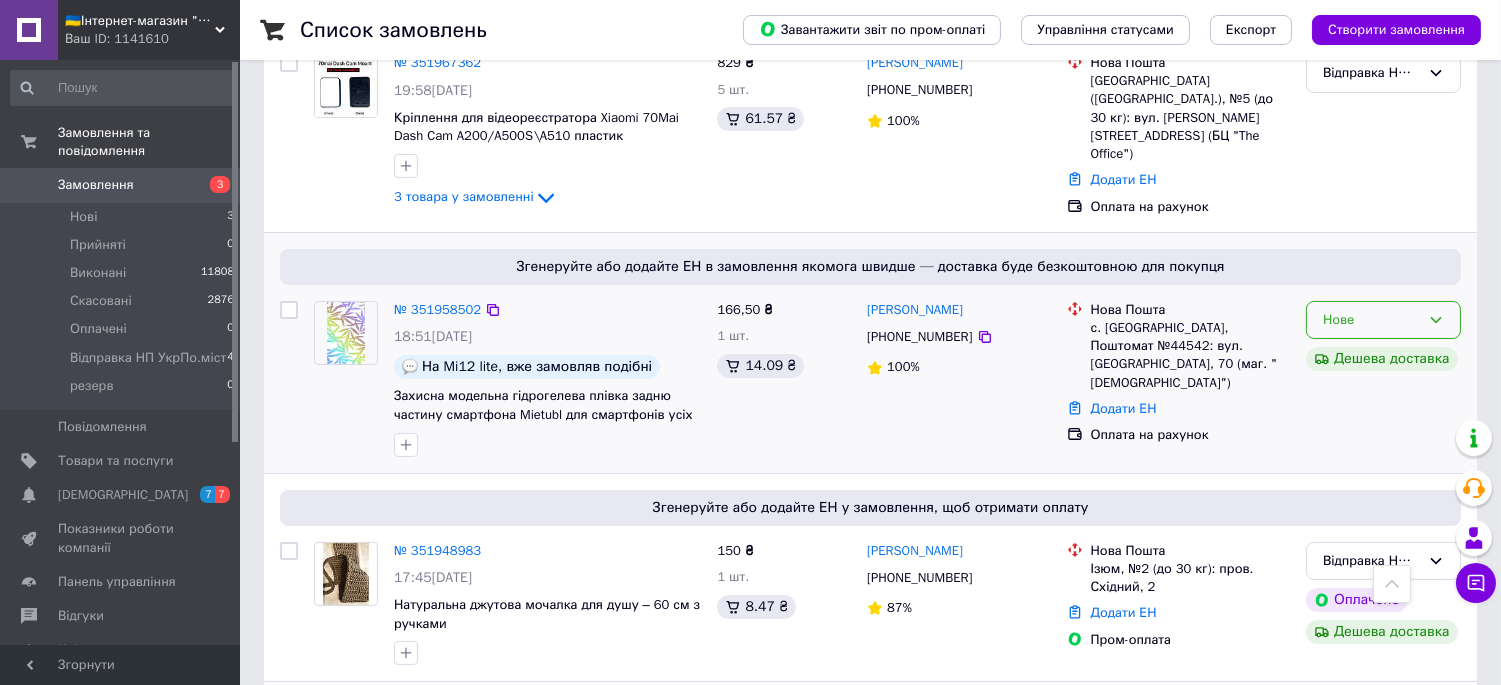 click on "Нове" at bounding box center [1371, 320] 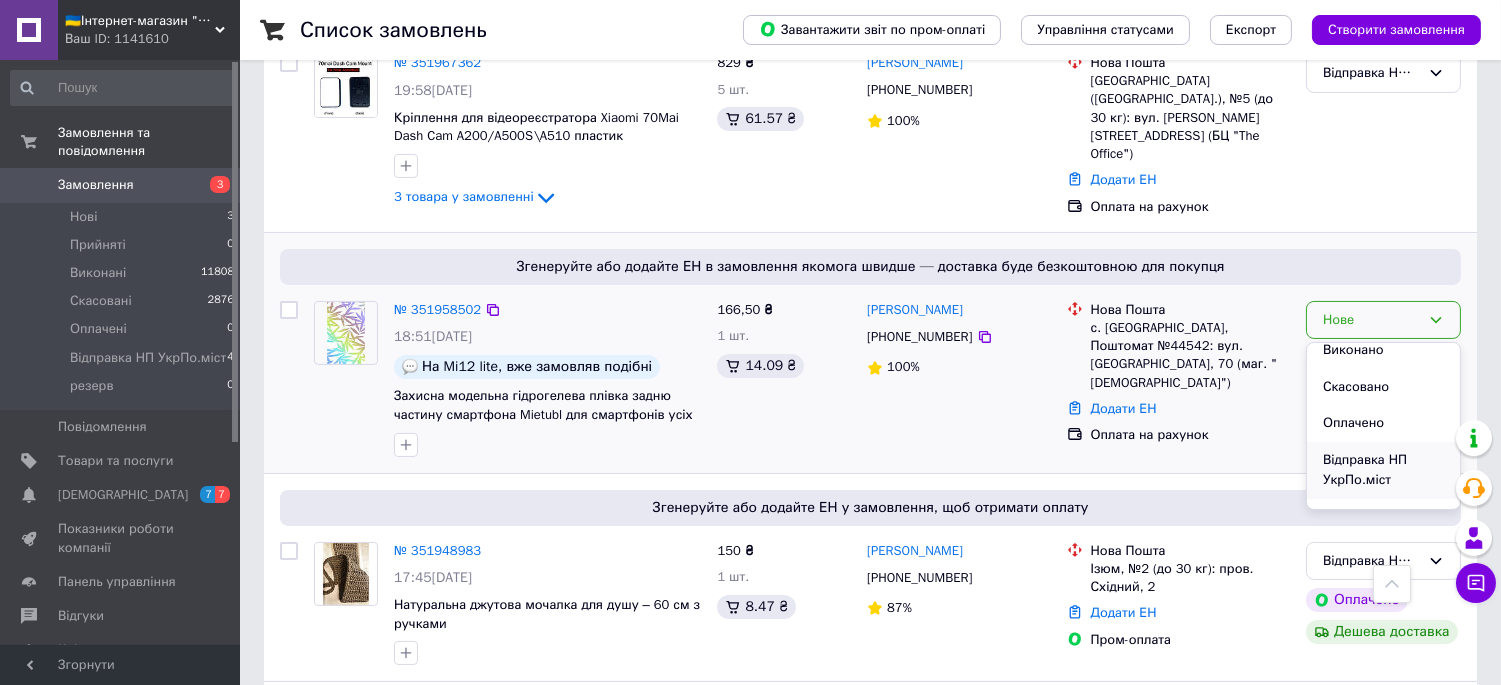 scroll, scrollTop: 74, scrollLeft: 0, axis: vertical 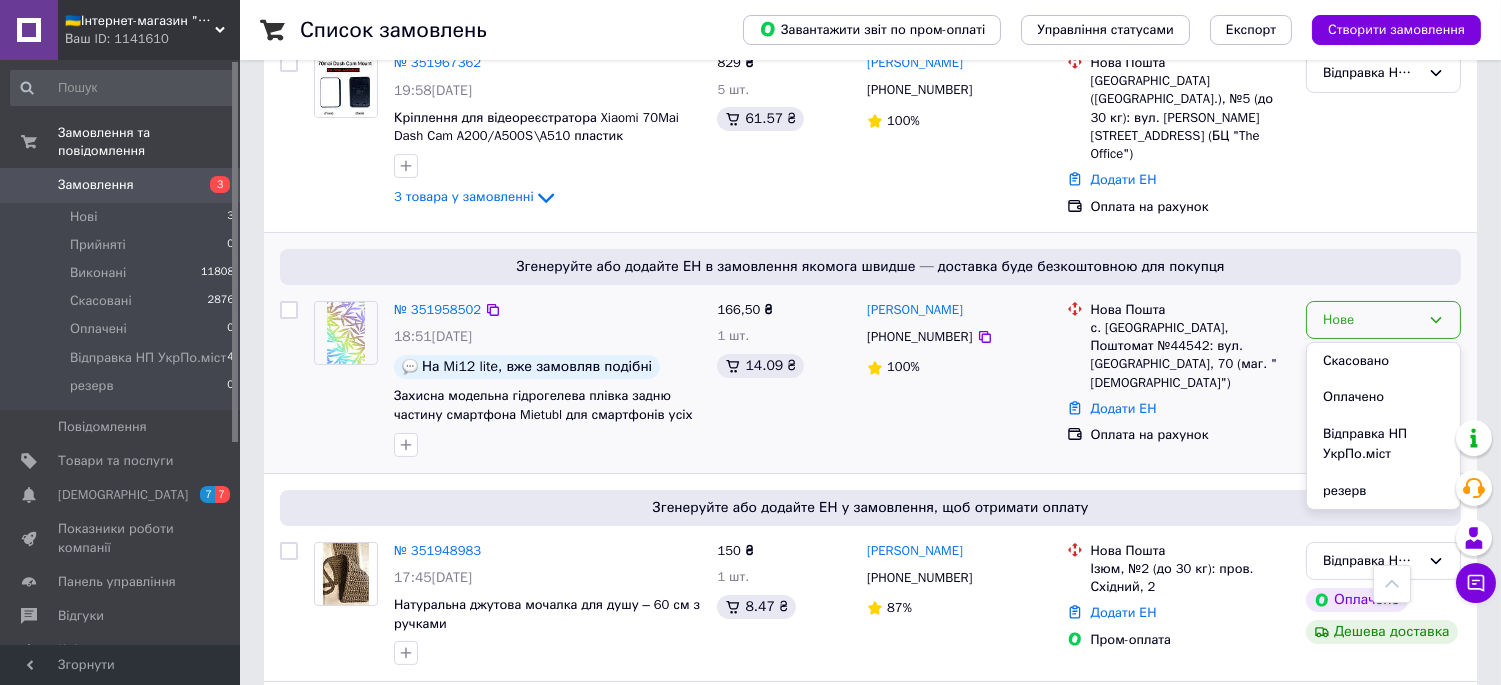 drag, startPoint x: 1365, startPoint y: 421, endPoint x: 1356, endPoint y: 428, distance: 11.401754 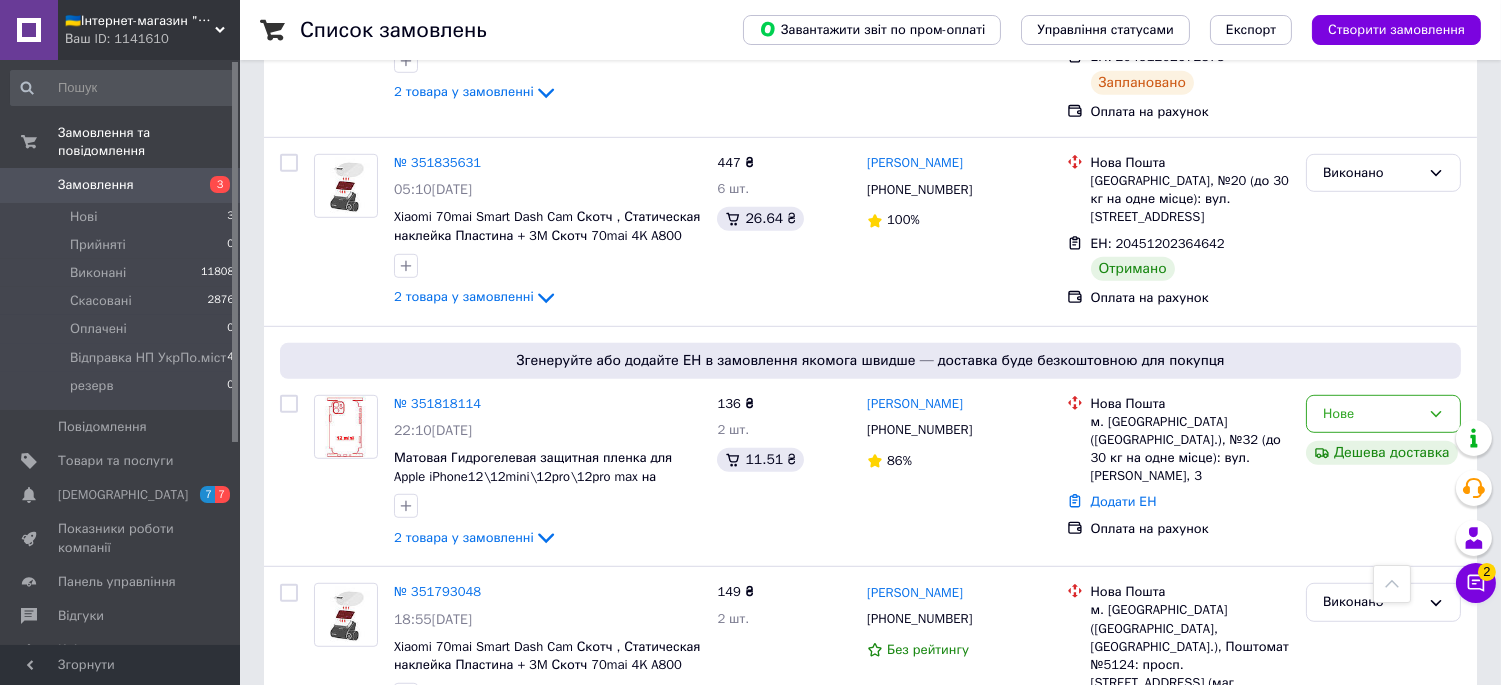 scroll, scrollTop: 2444, scrollLeft: 0, axis: vertical 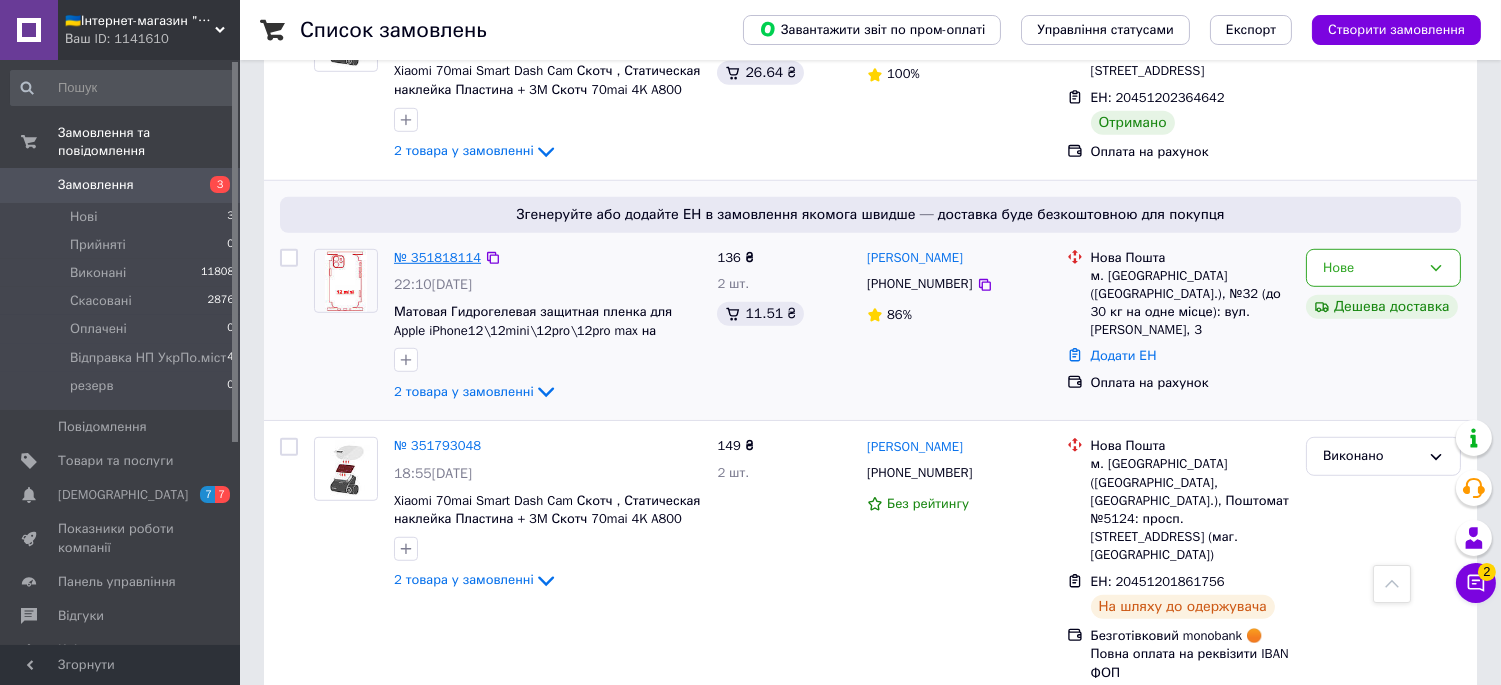 click on "№ 351818114" at bounding box center (437, 257) 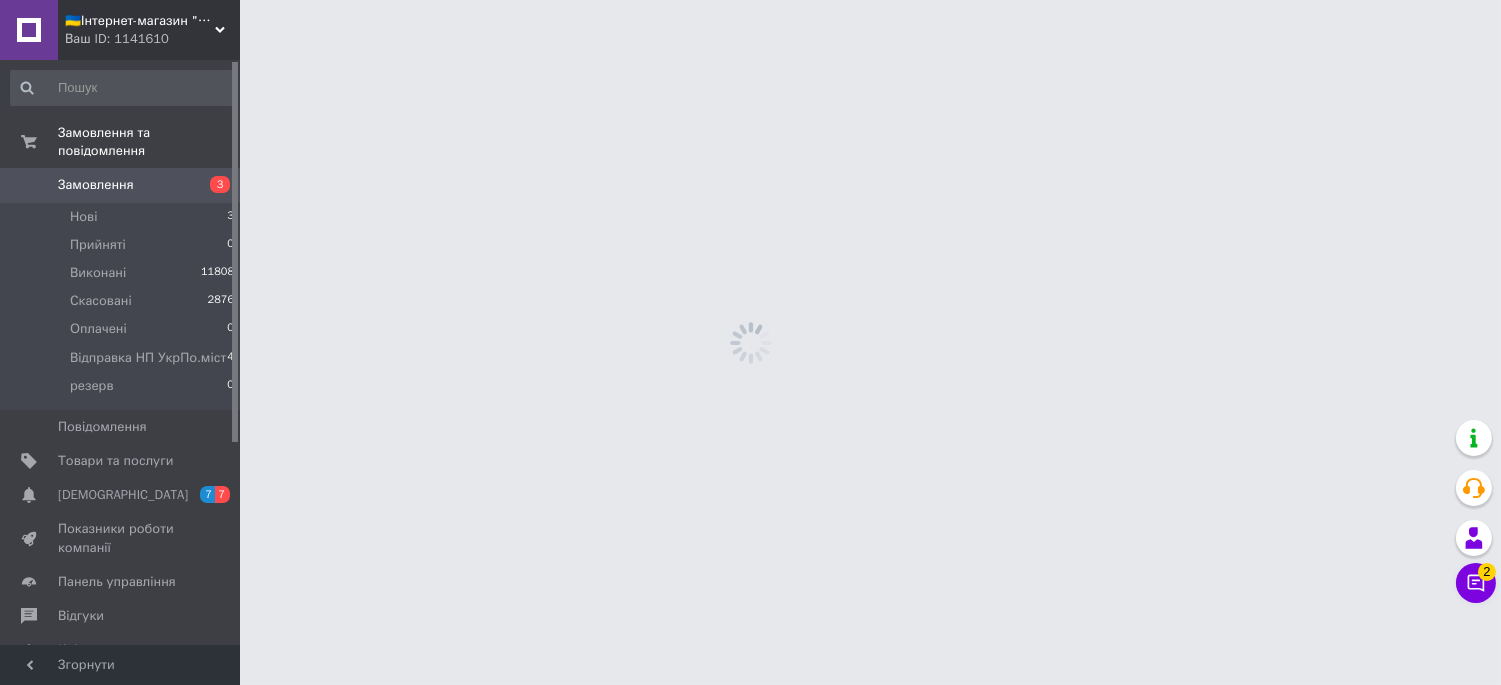 scroll, scrollTop: 0, scrollLeft: 0, axis: both 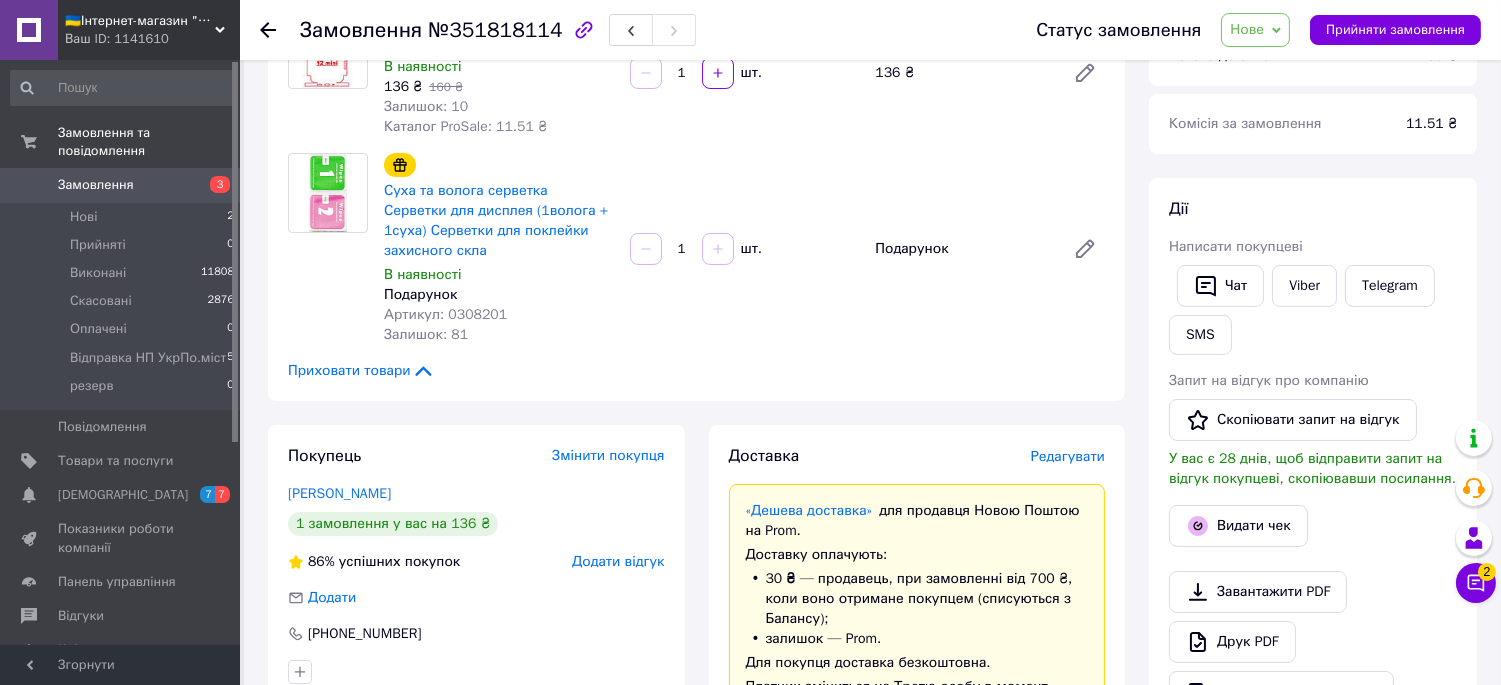 click on "Додати відгук" at bounding box center [618, 561] 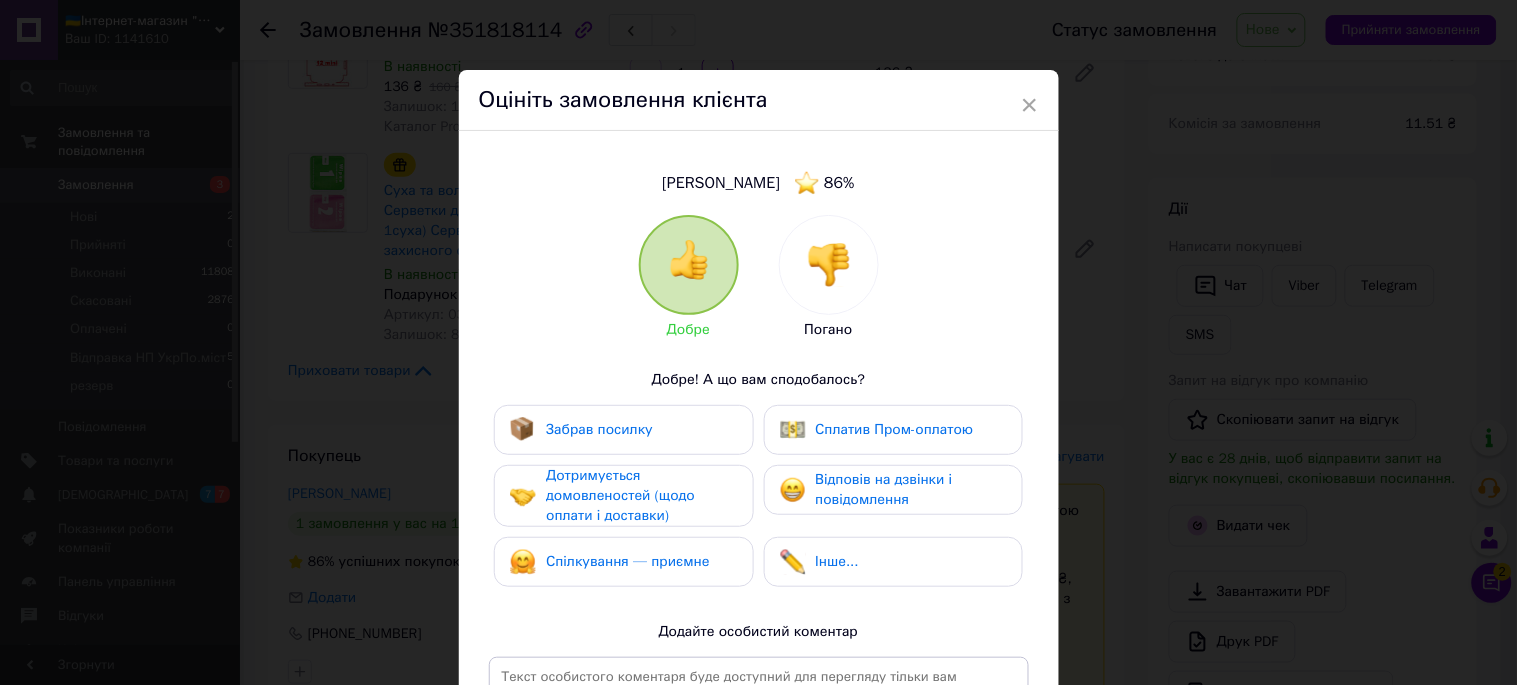 click at bounding box center [829, 265] 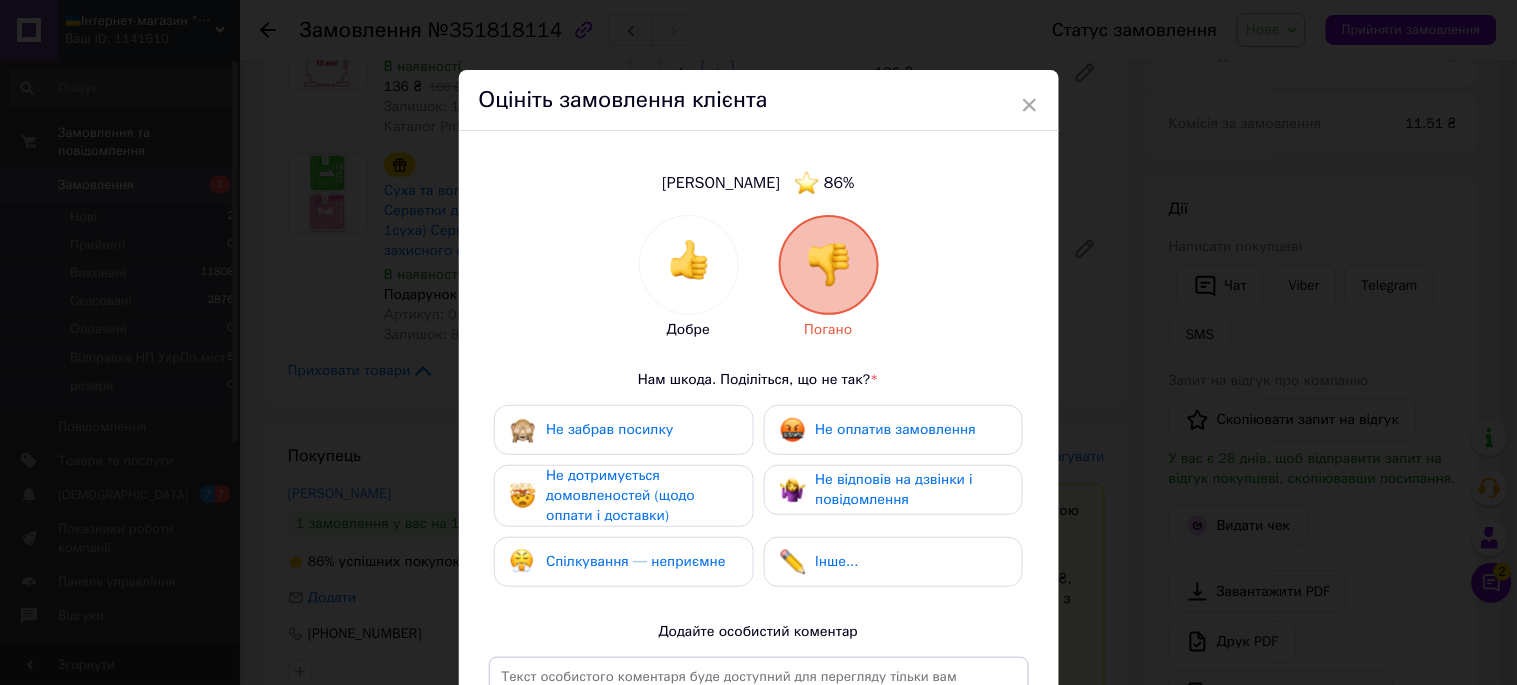 click on "Не оплатив замовлення" at bounding box center [896, 429] 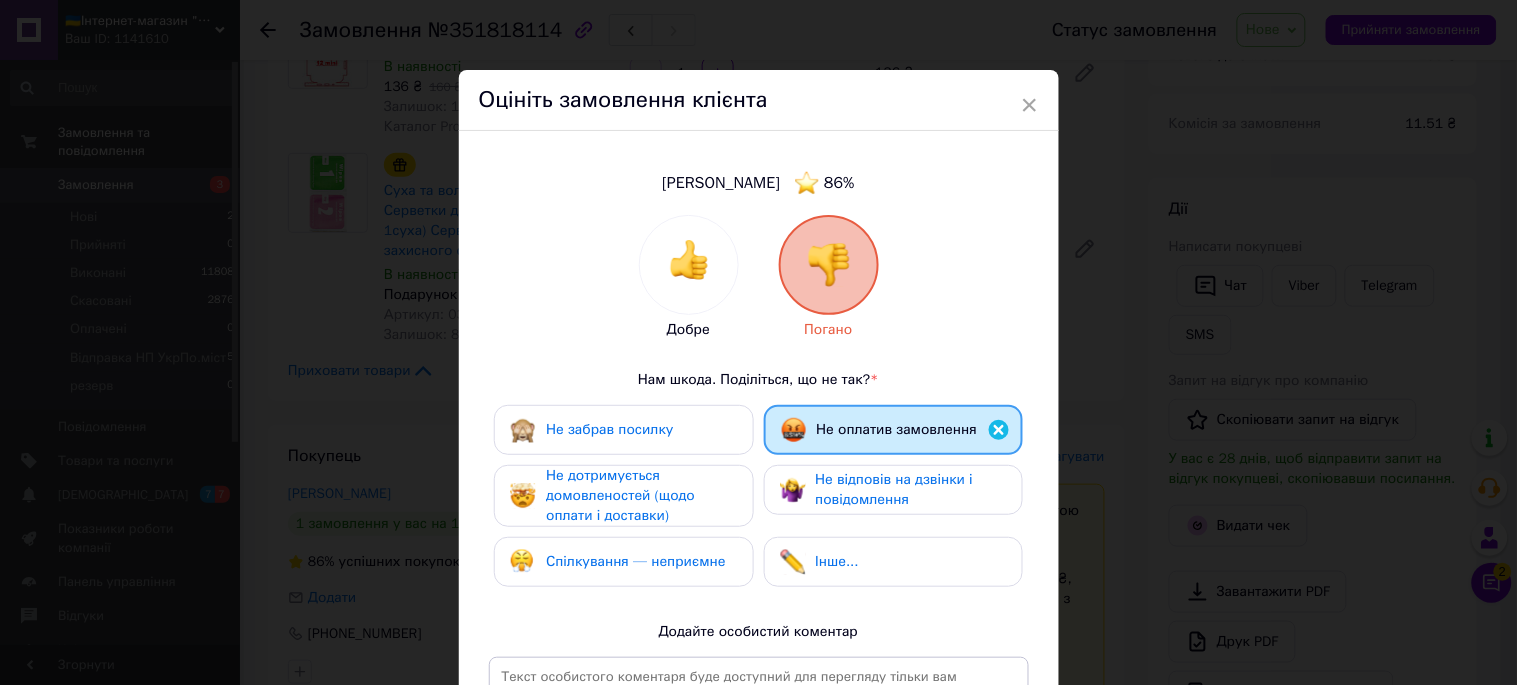 click on "Не відповів на дзвінки і повідомлення" at bounding box center [895, 489] 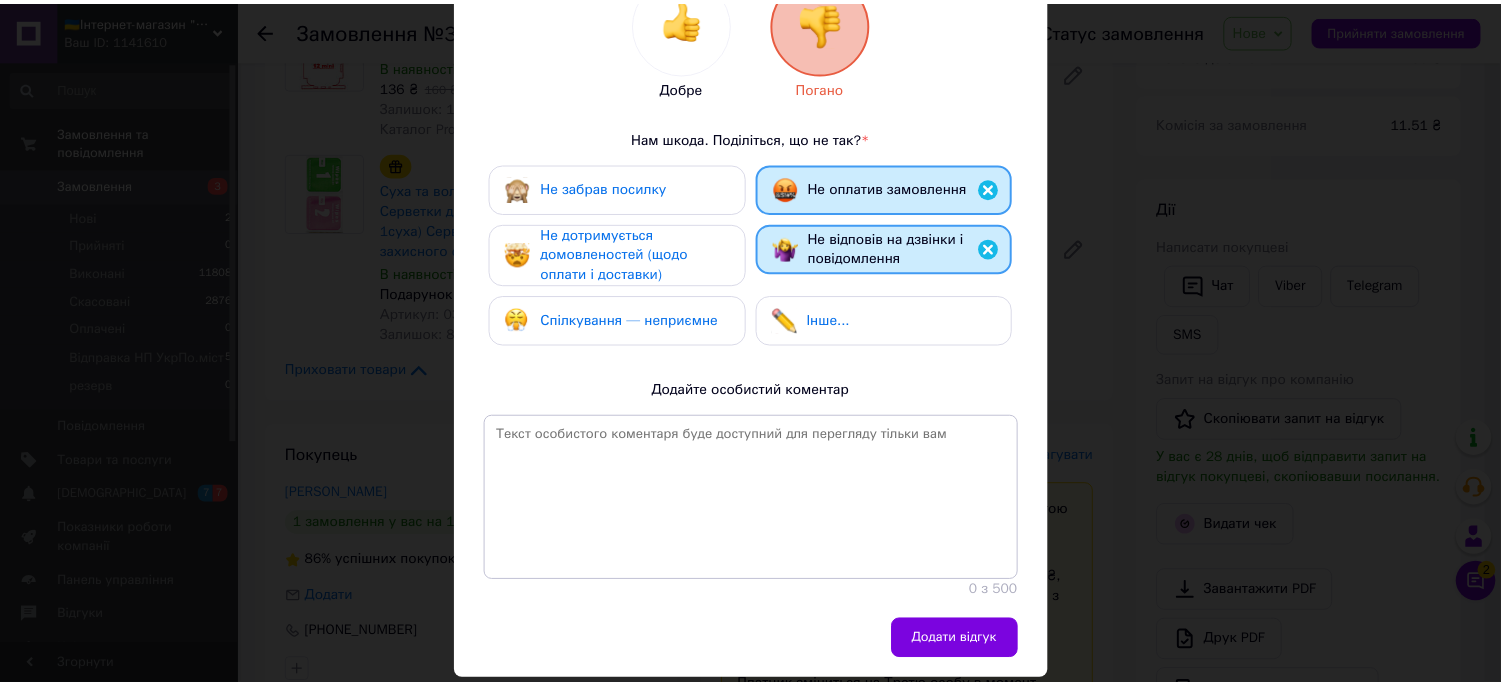 scroll, scrollTop: 260, scrollLeft: 0, axis: vertical 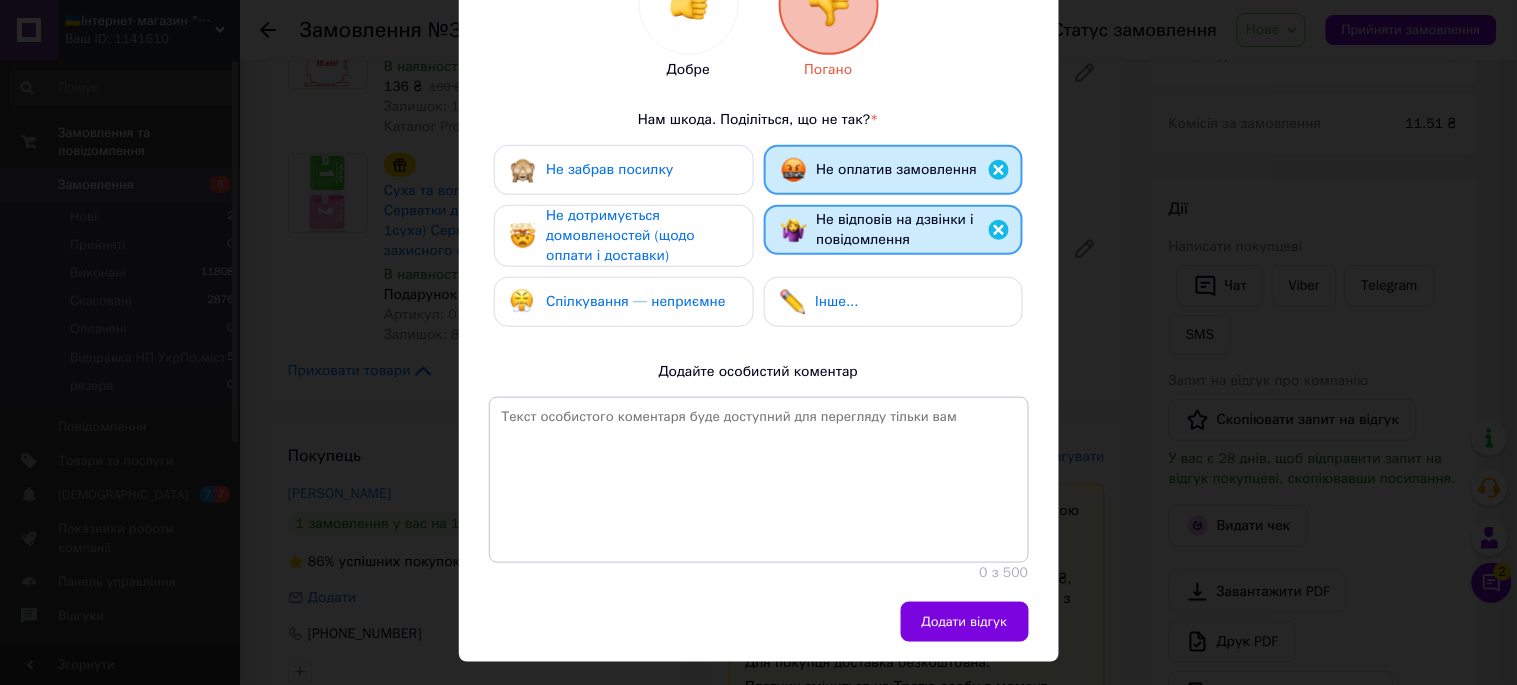 click on "Додати відгук" at bounding box center [965, 622] 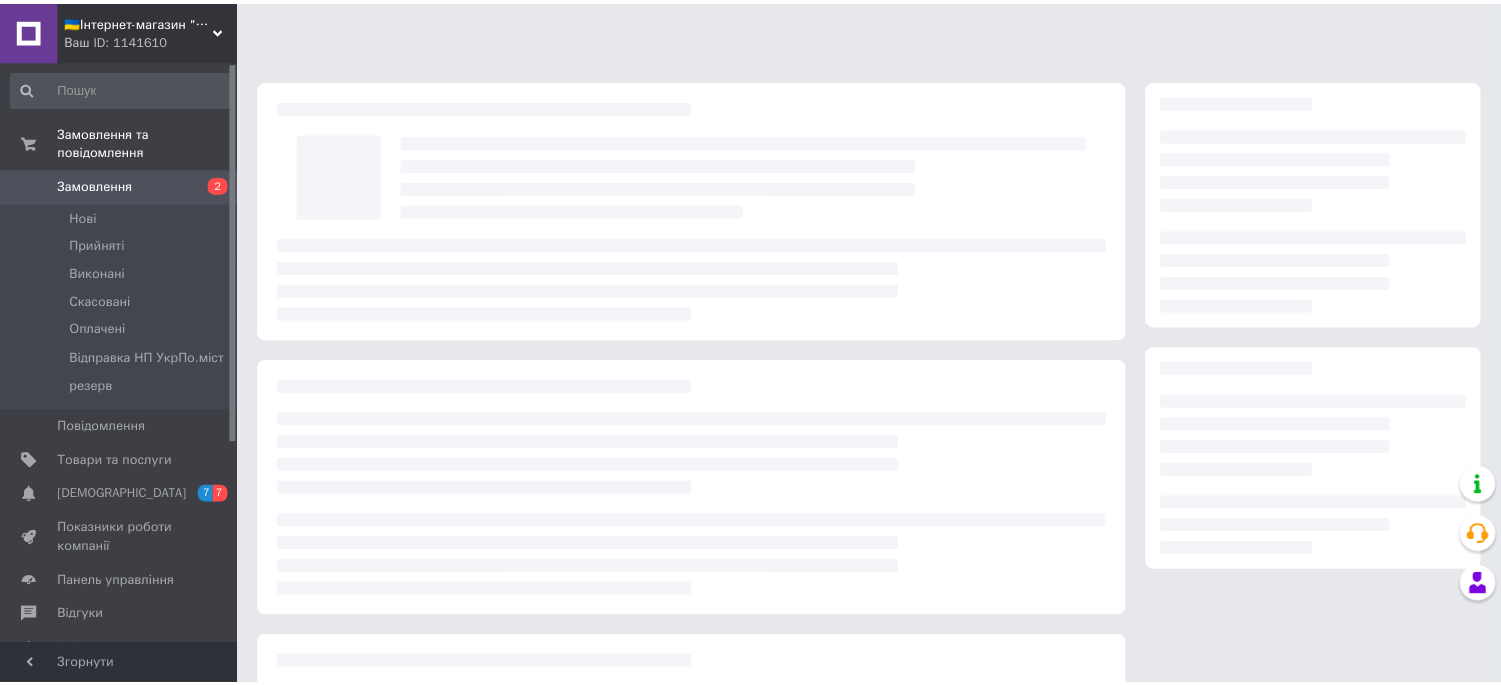 scroll, scrollTop: 222, scrollLeft: 0, axis: vertical 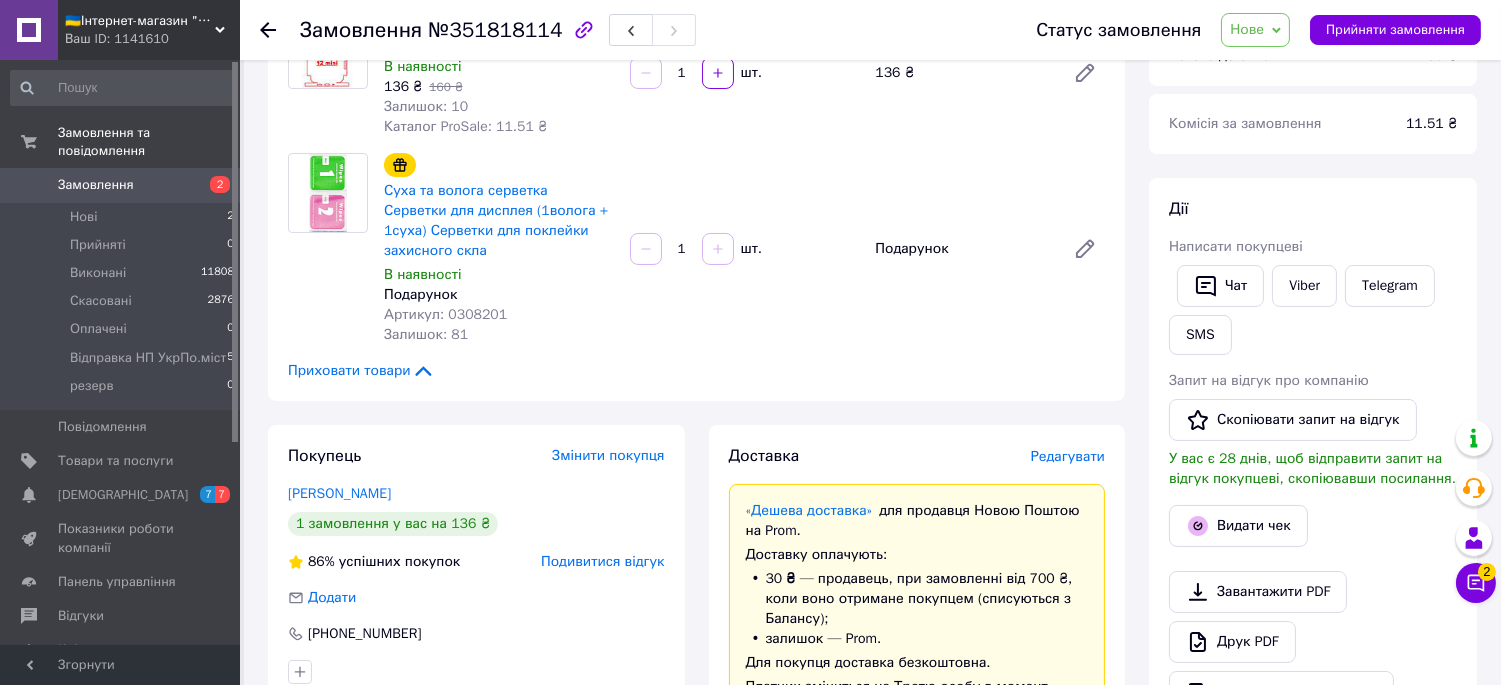 click on "Замовлення" at bounding box center [96, 185] 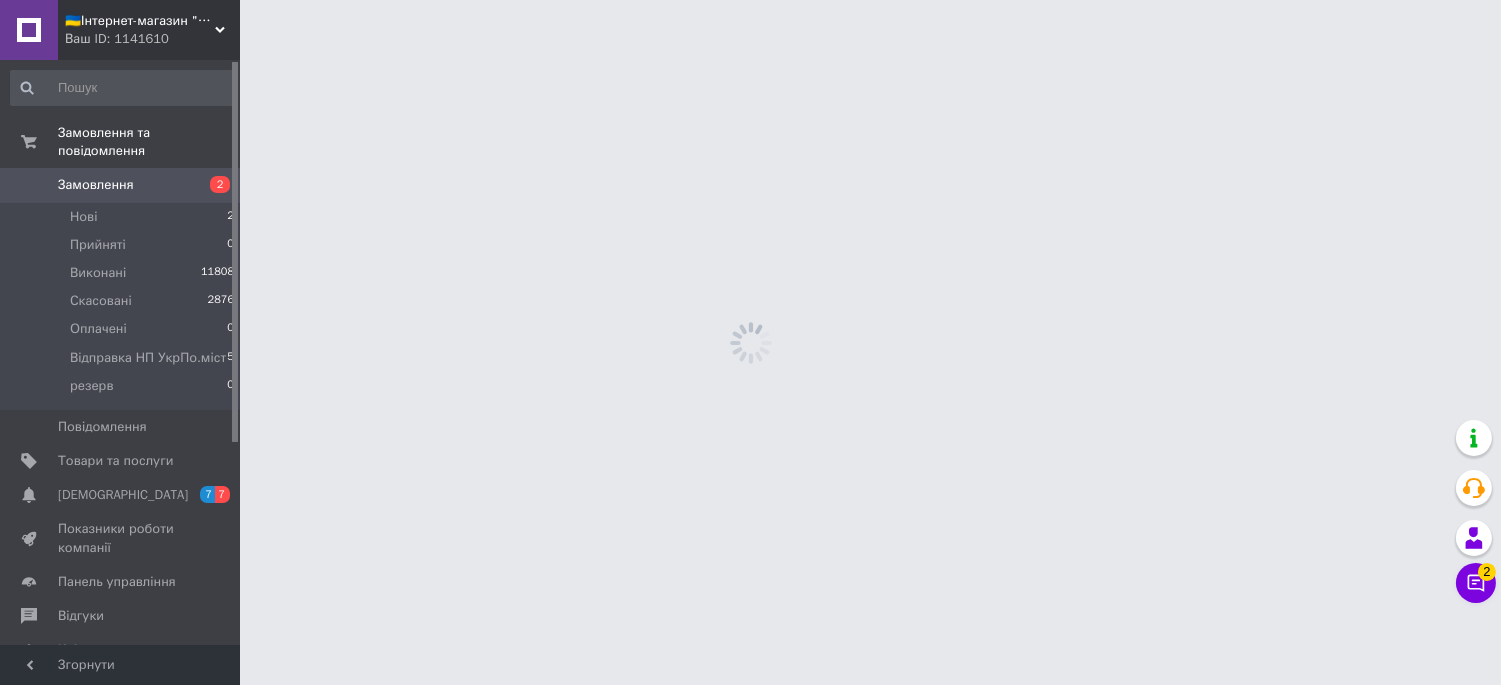 scroll, scrollTop: 0, scrollLeft: 0, axis: both 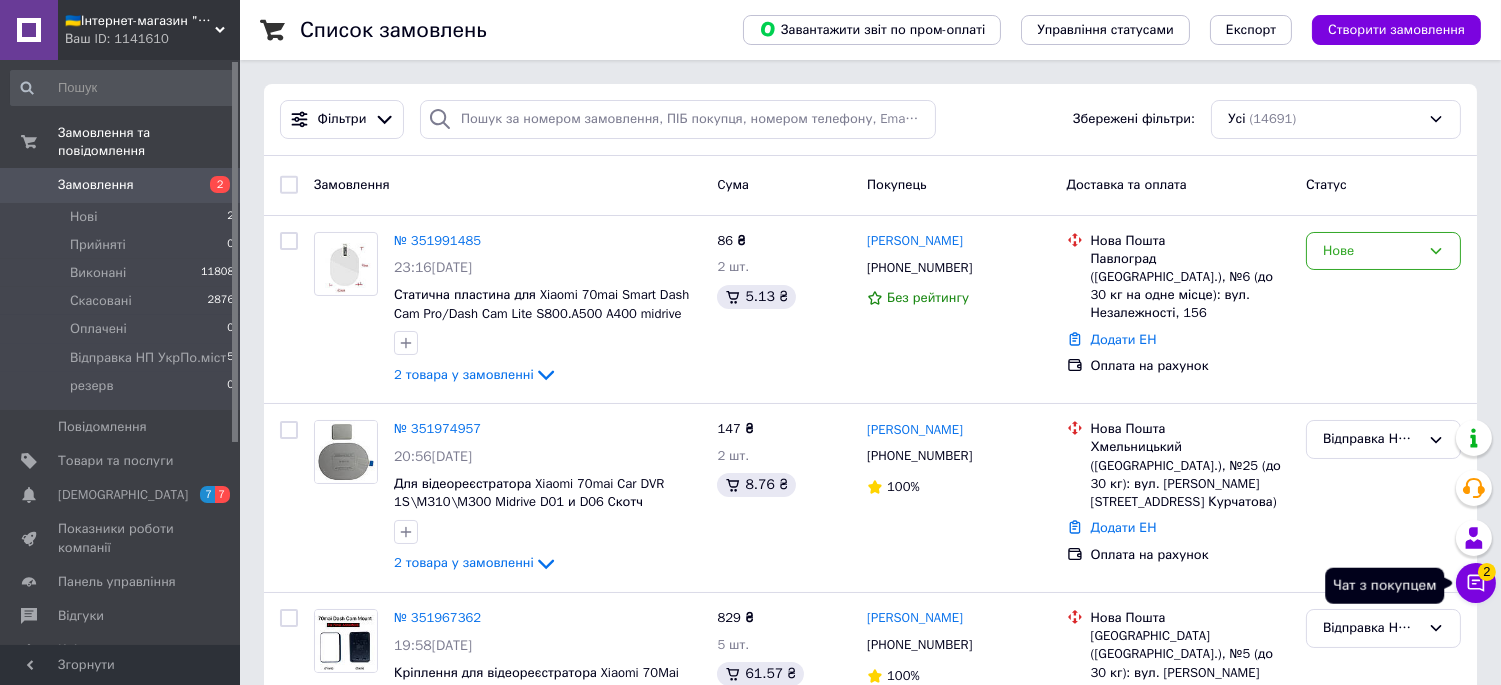 click on "2" at bounding box center (1487, 572) 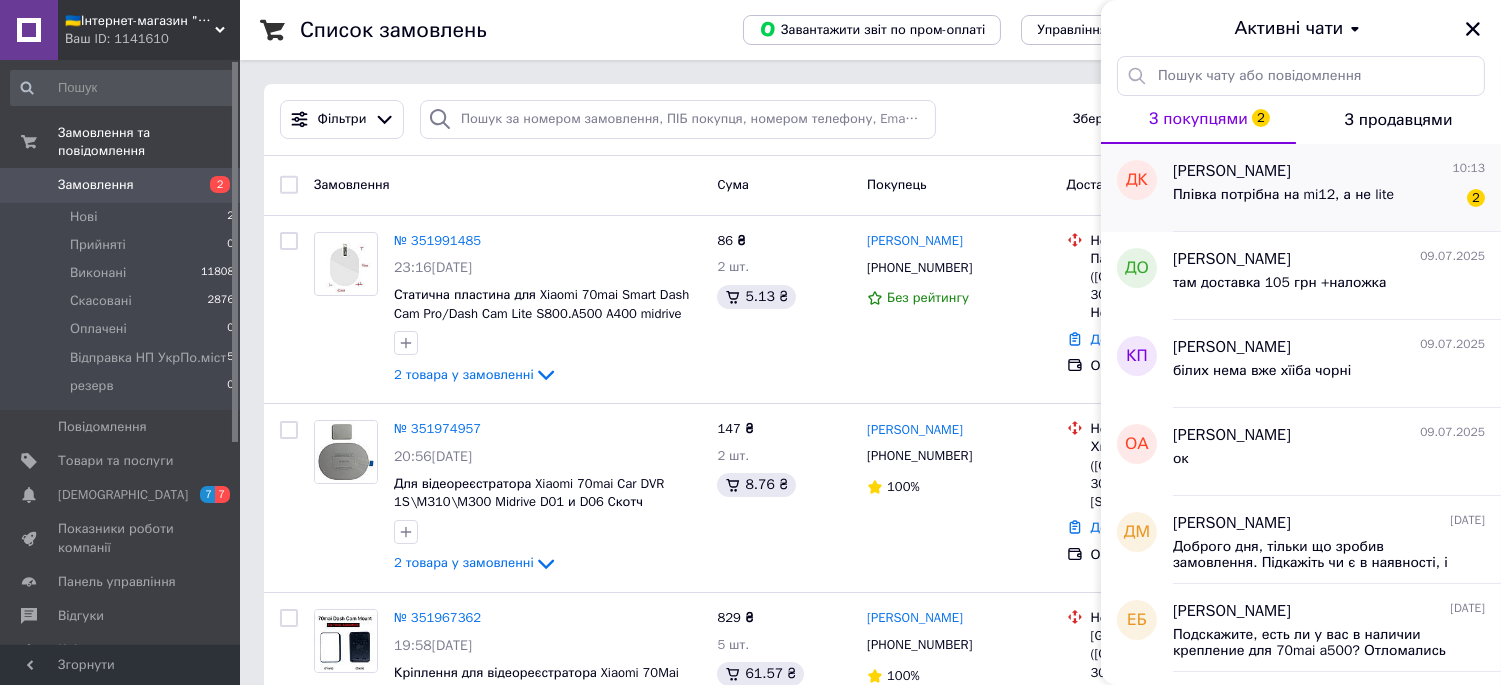 click on "Плівка потрібна на mi12, а не lite" at bounding box center (1283, 201) 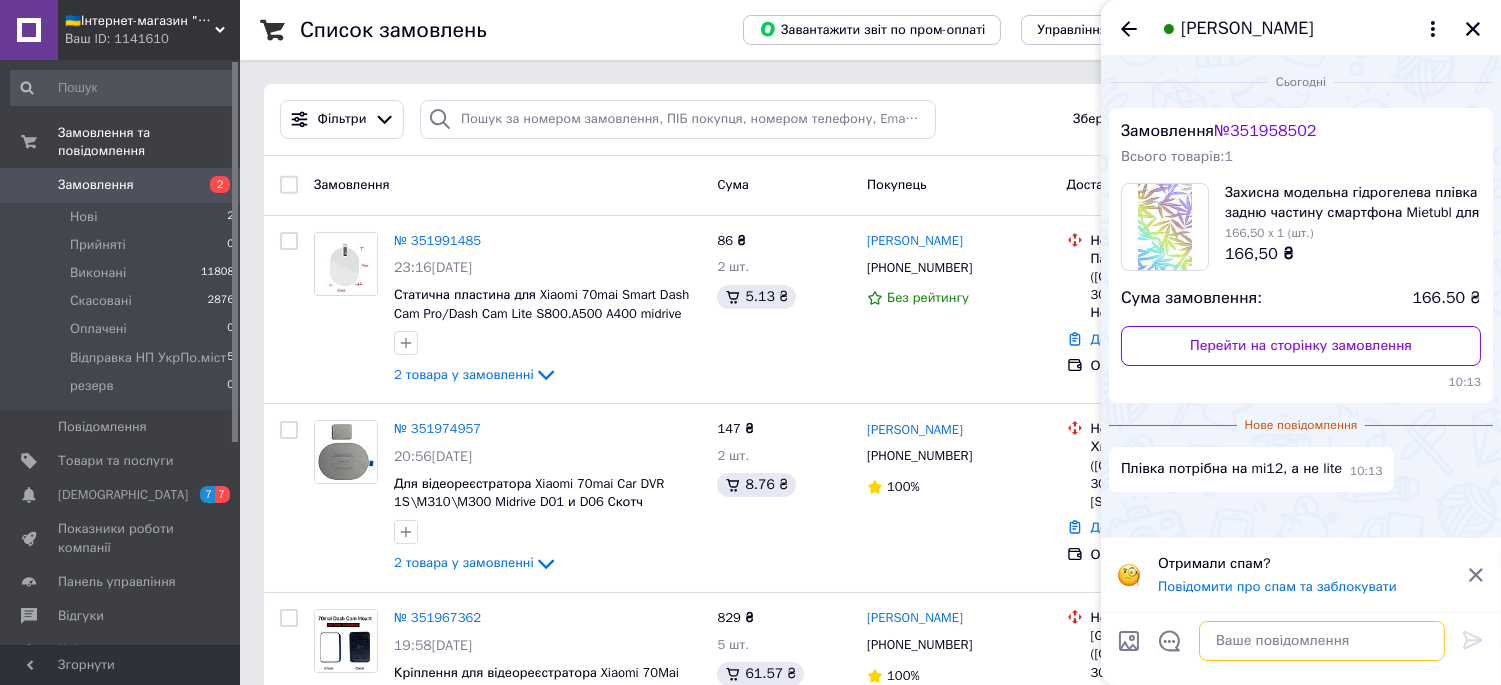 click at bounding box center [1322, 641] 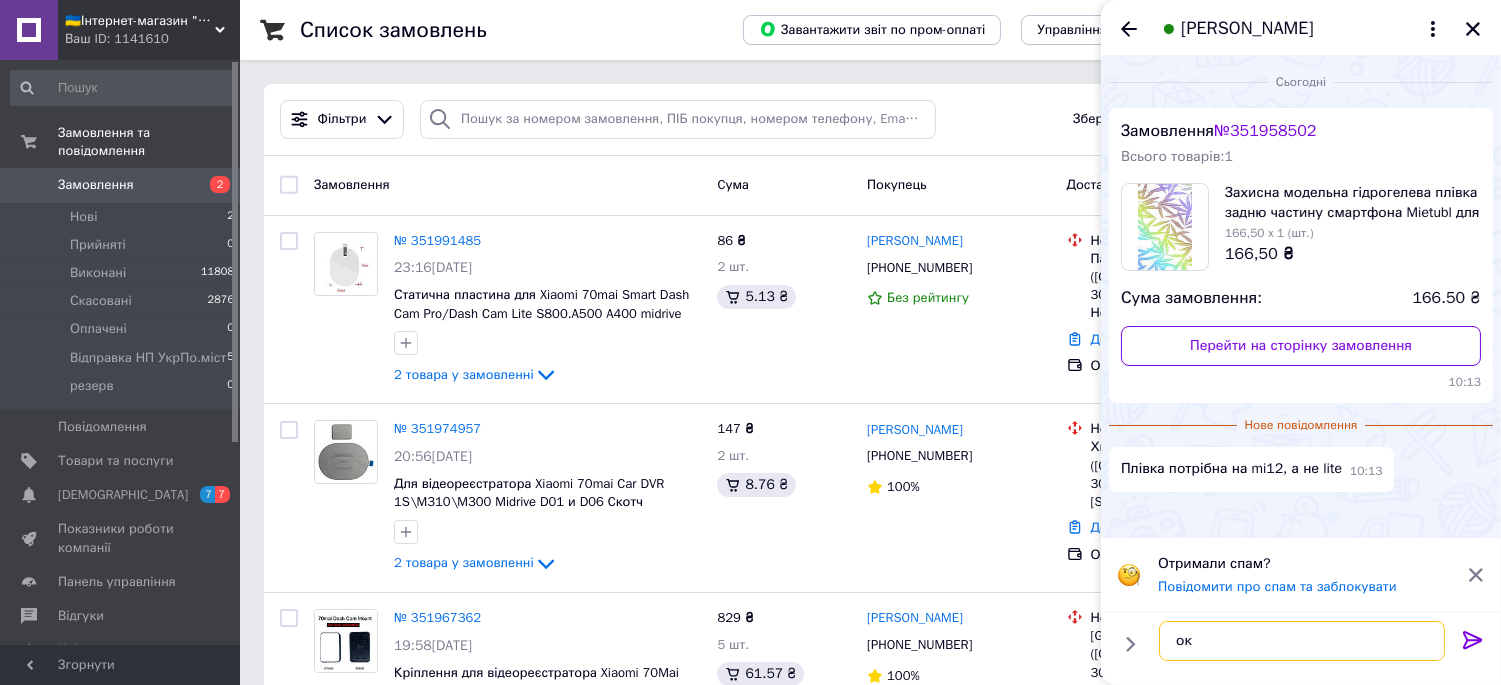 type on "ок" 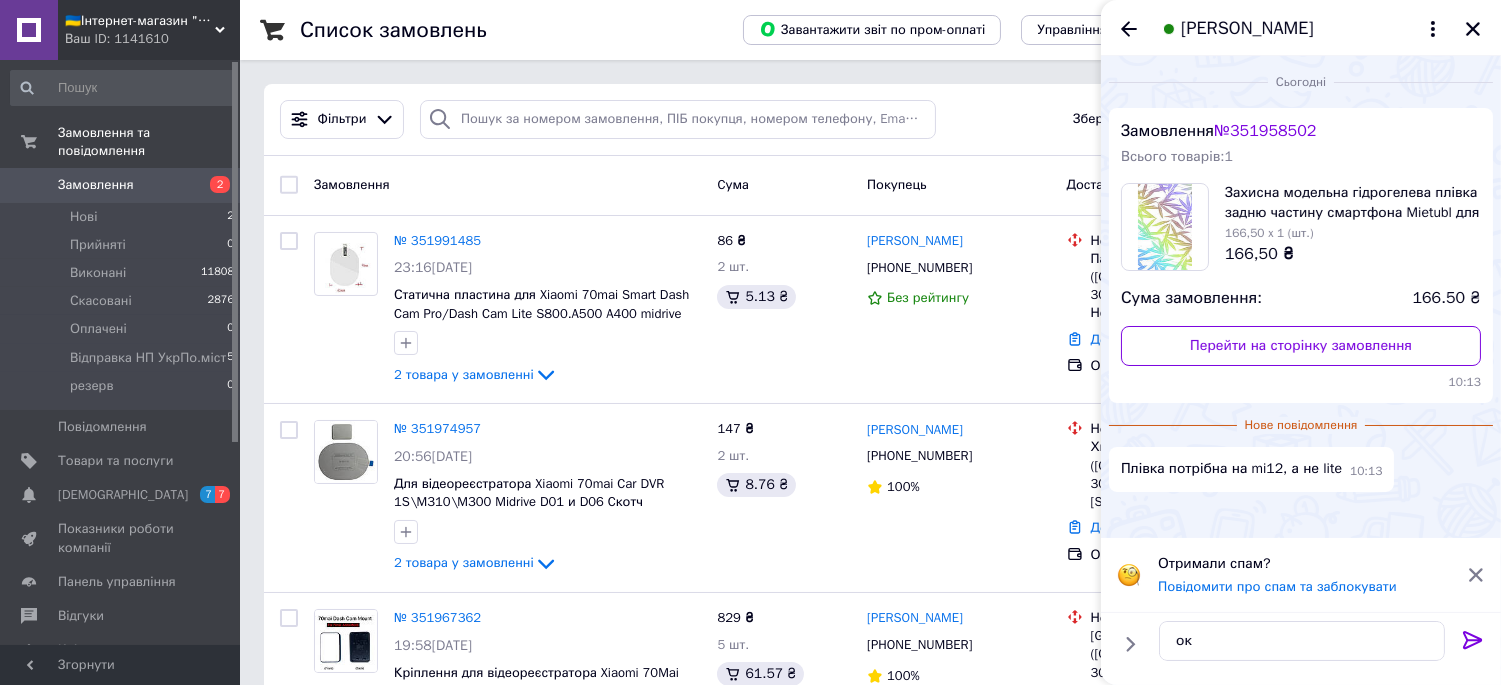 click 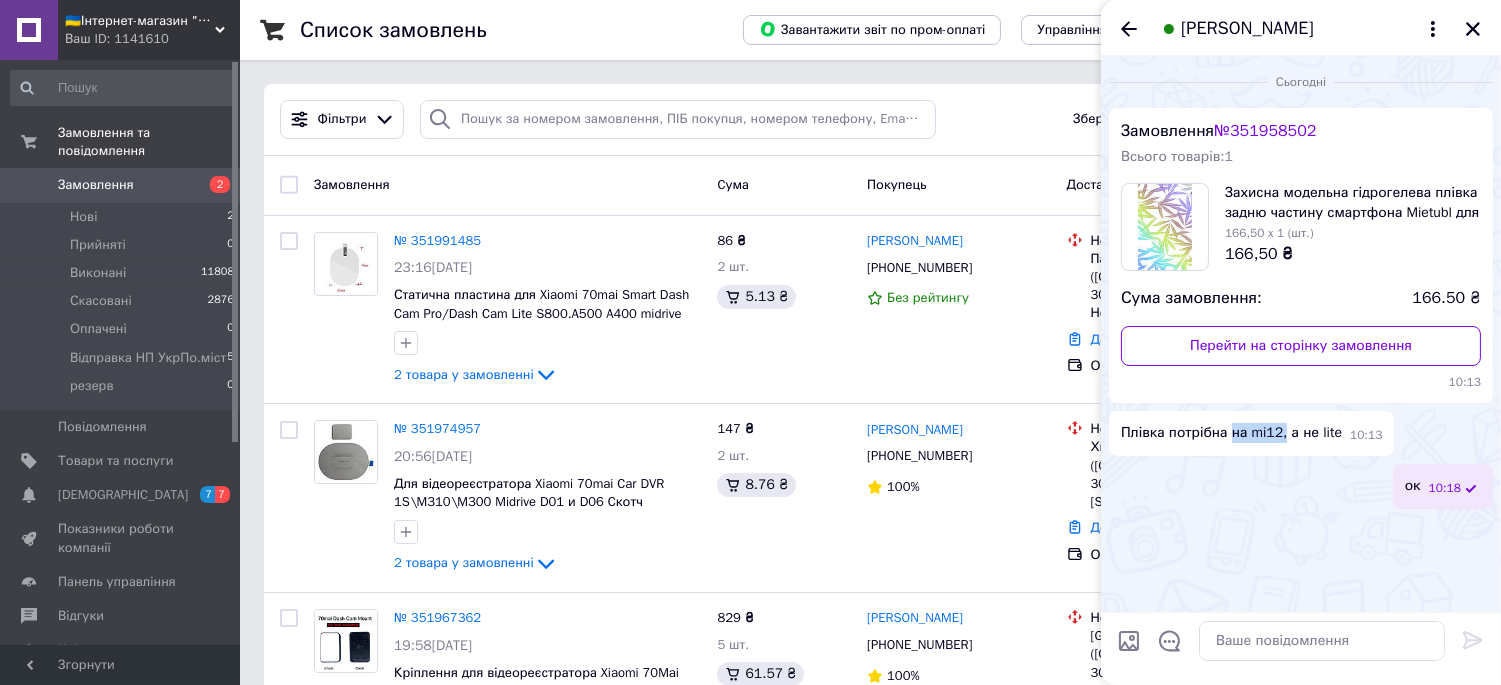 drag, startPoint x: 1214, startPoint y: 401, endPoint x: 1257, endPoint y: 396, distance: 43.289722 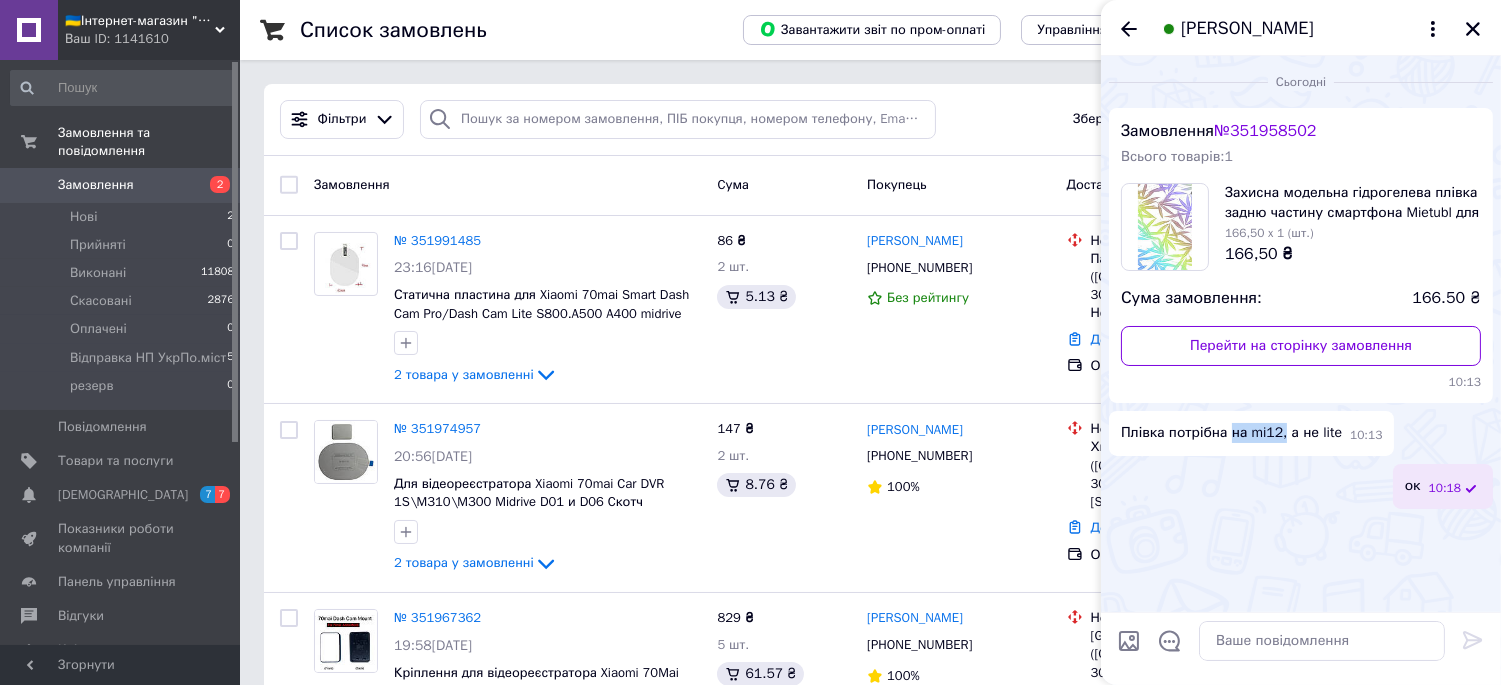 copy on "на mi12," 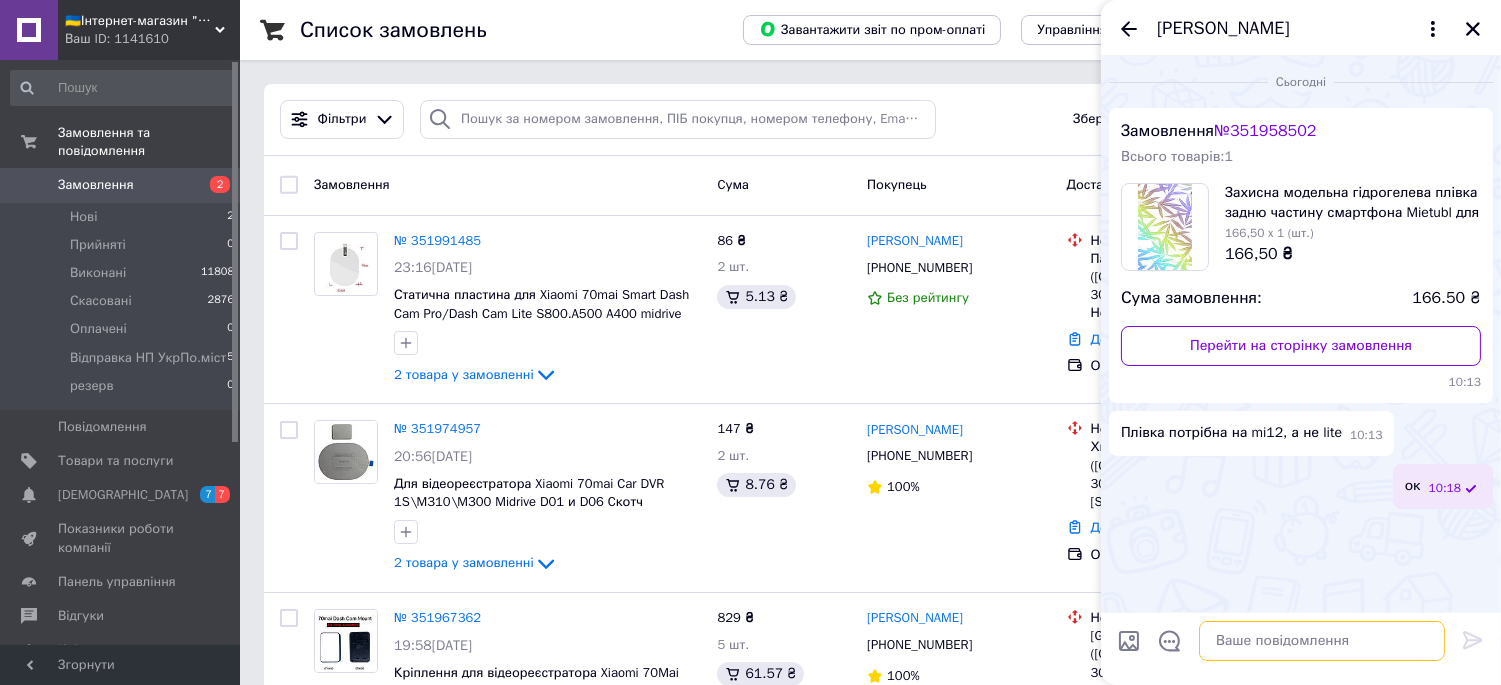 click at bounding box center (1322, 641) 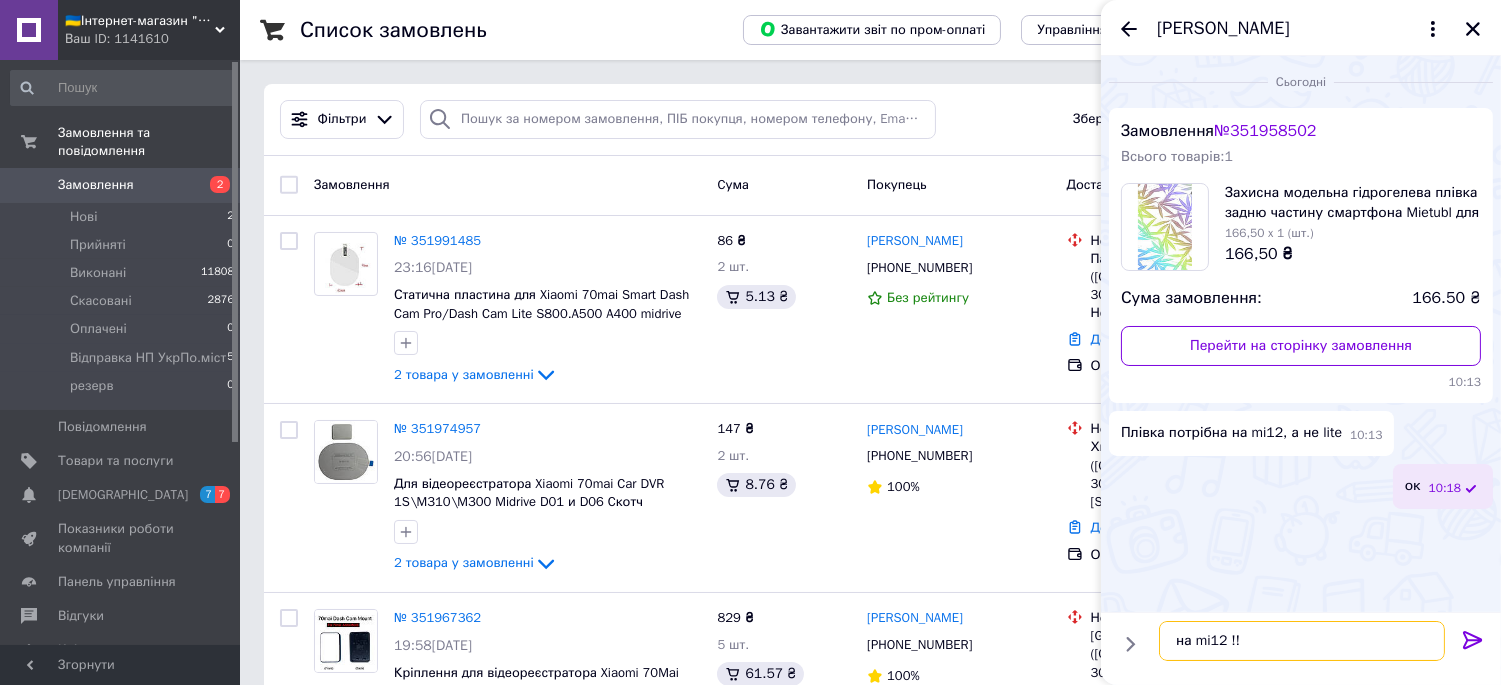 type on "на mi12 !!" 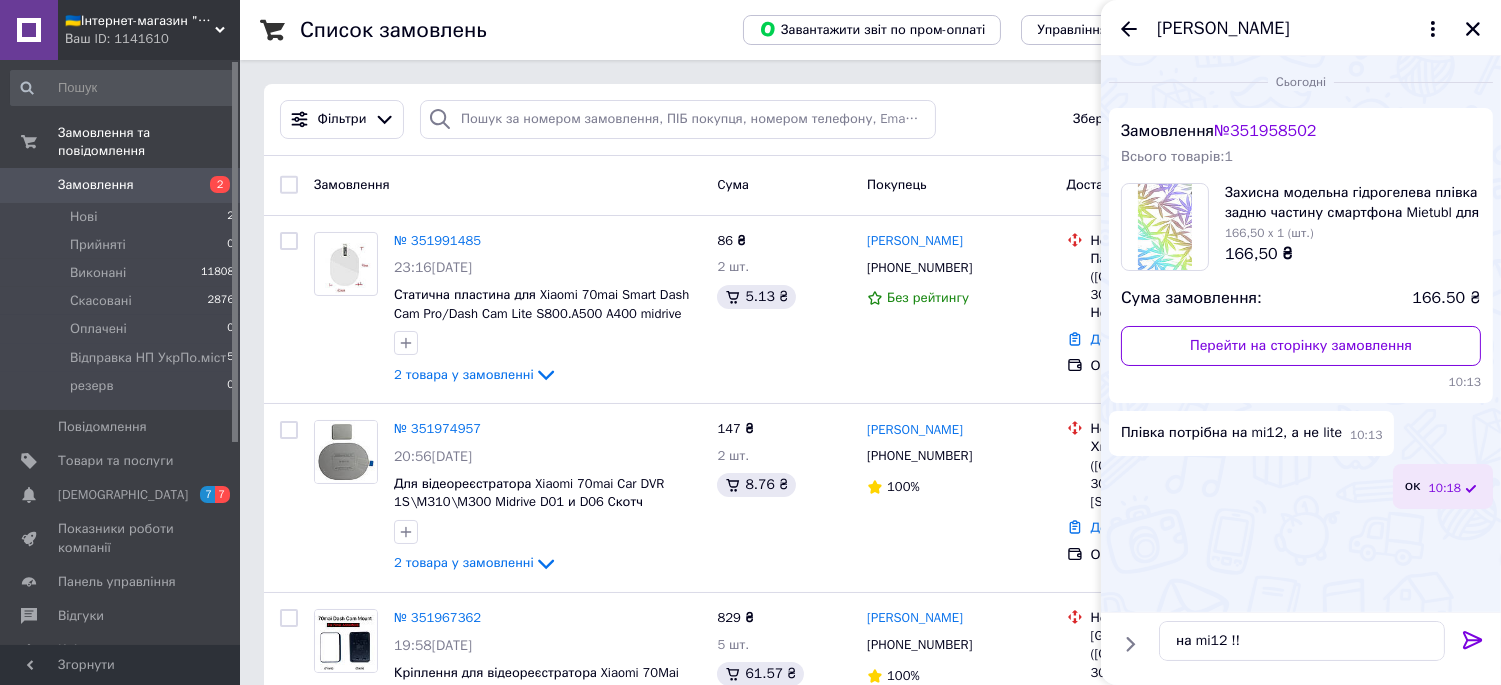 click 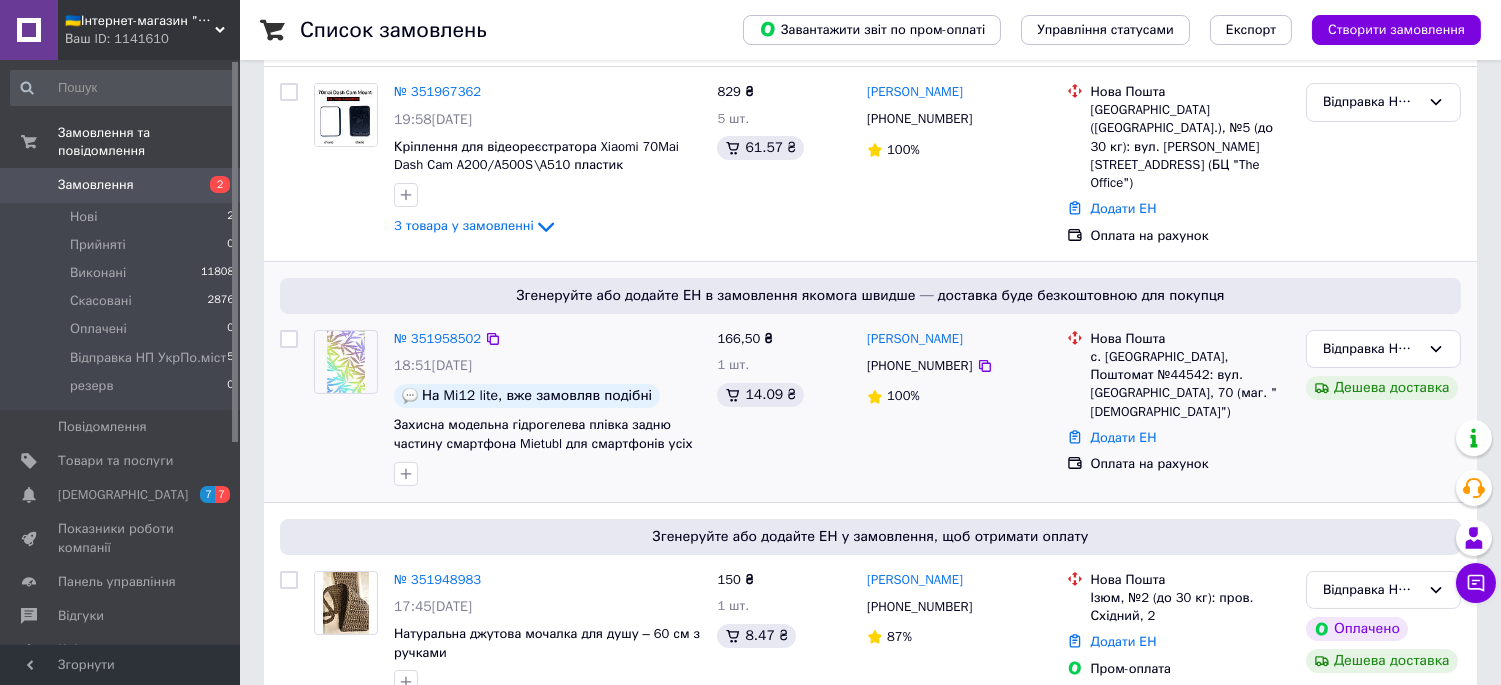 scroll, scrollTop: 555, scrollLeft: 0, axis: vertical 